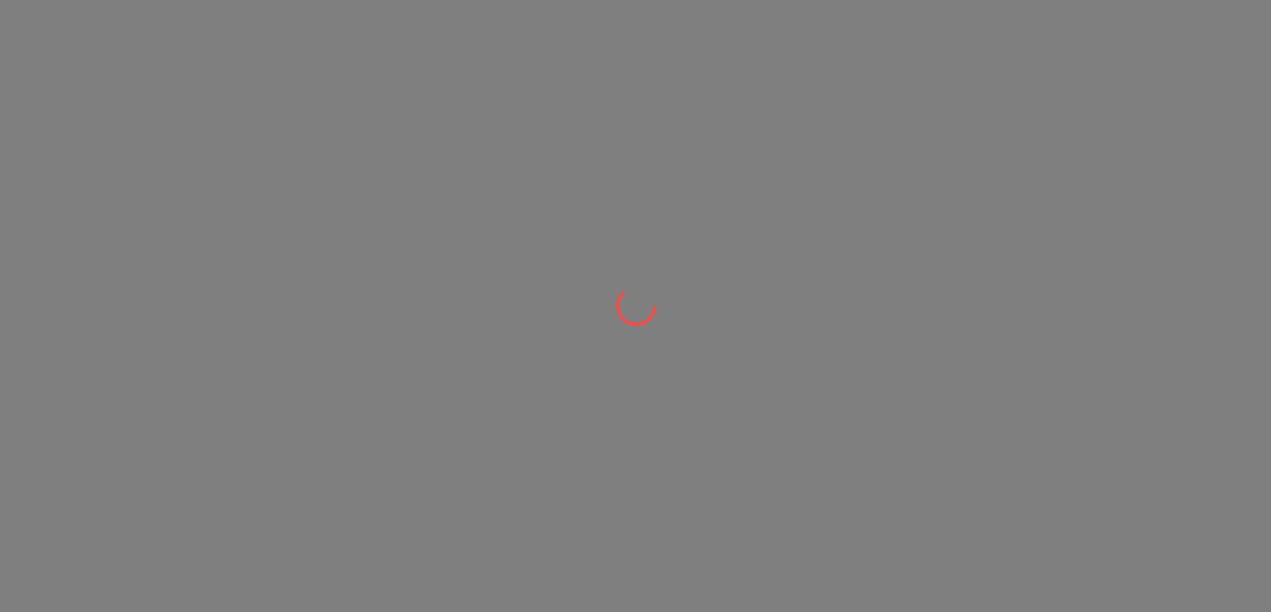 scroll, scrollTop: 0, scrollLeft: 0, axis: both 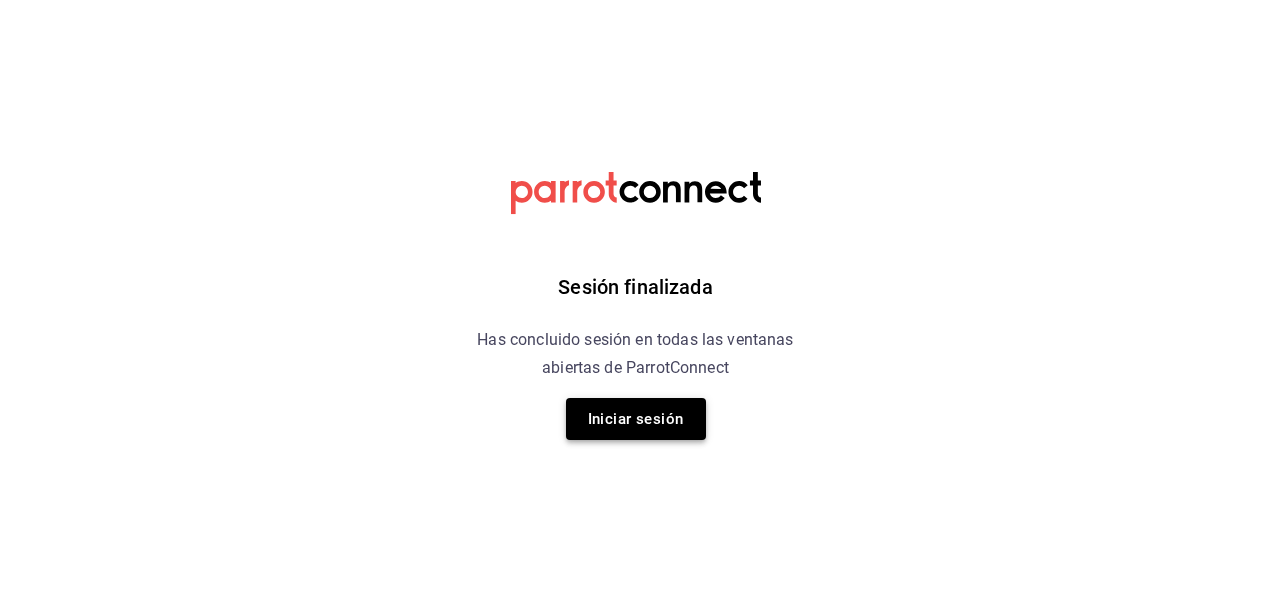 click on "Iniciar sesión" at bounding box center [636, 419] 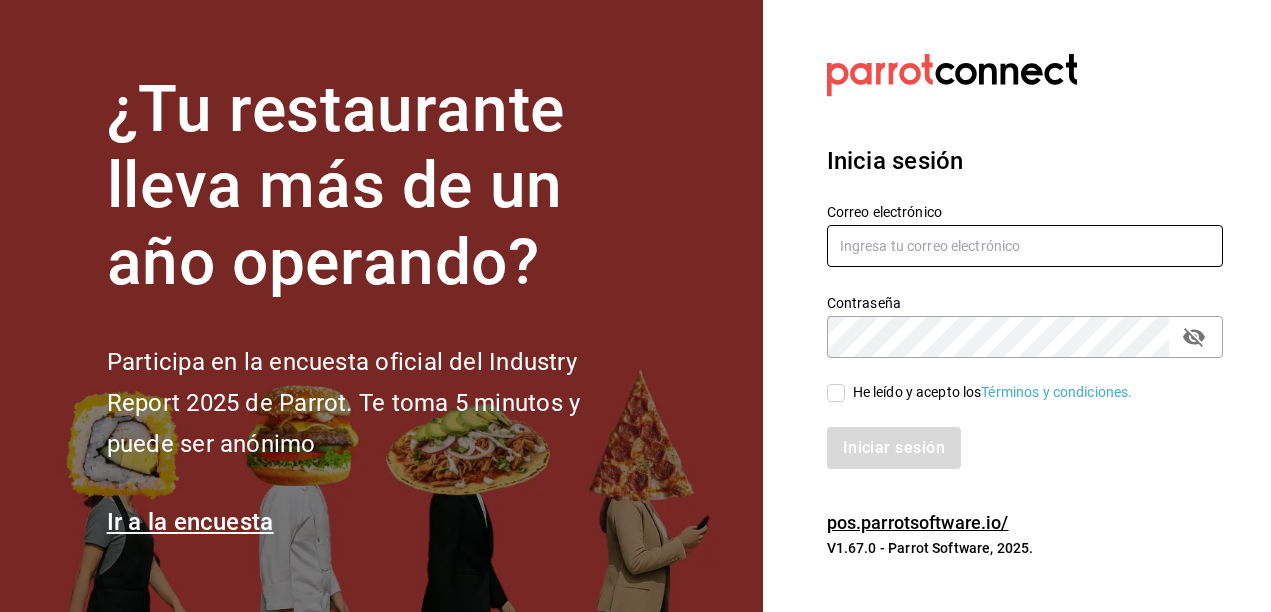 type on "[EMAIL]" 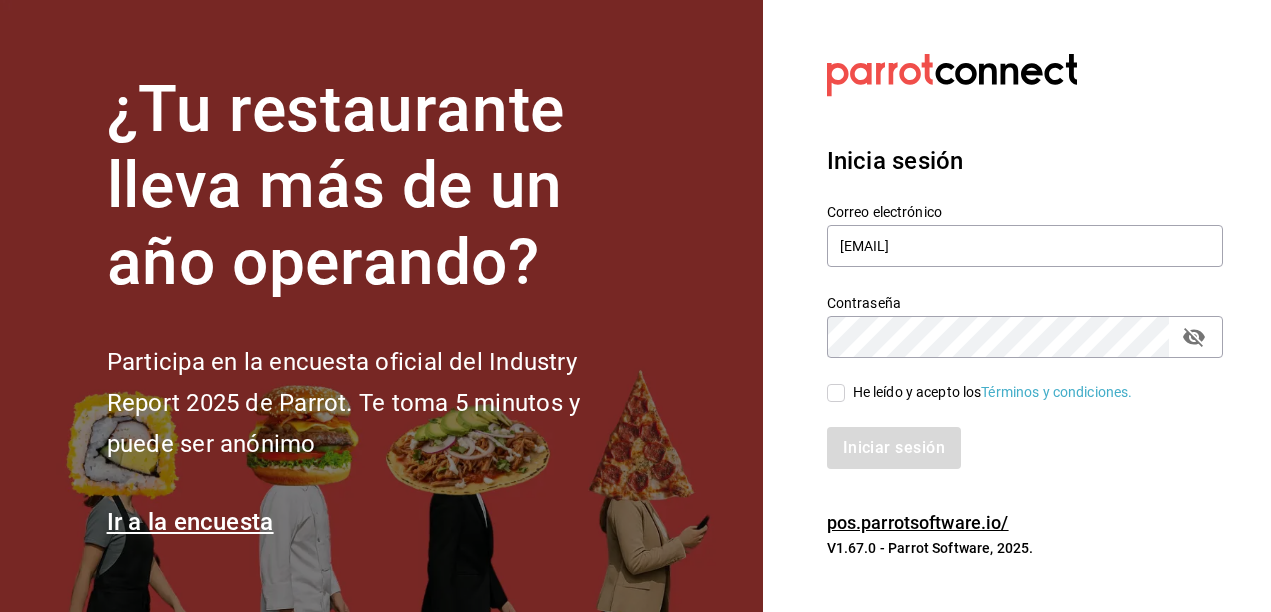 click on "He leído y acepto los  Términos y condiciones." at bounding box center [836, 393] 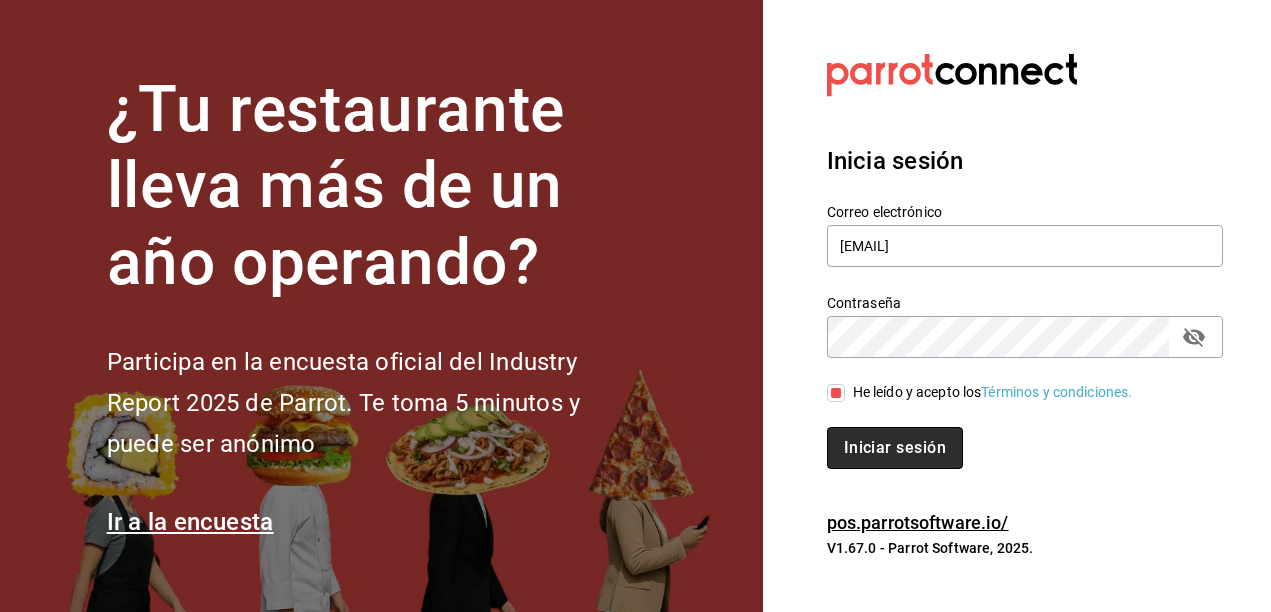 click on "Iniciar sesión" at bounding box center (895, 448) 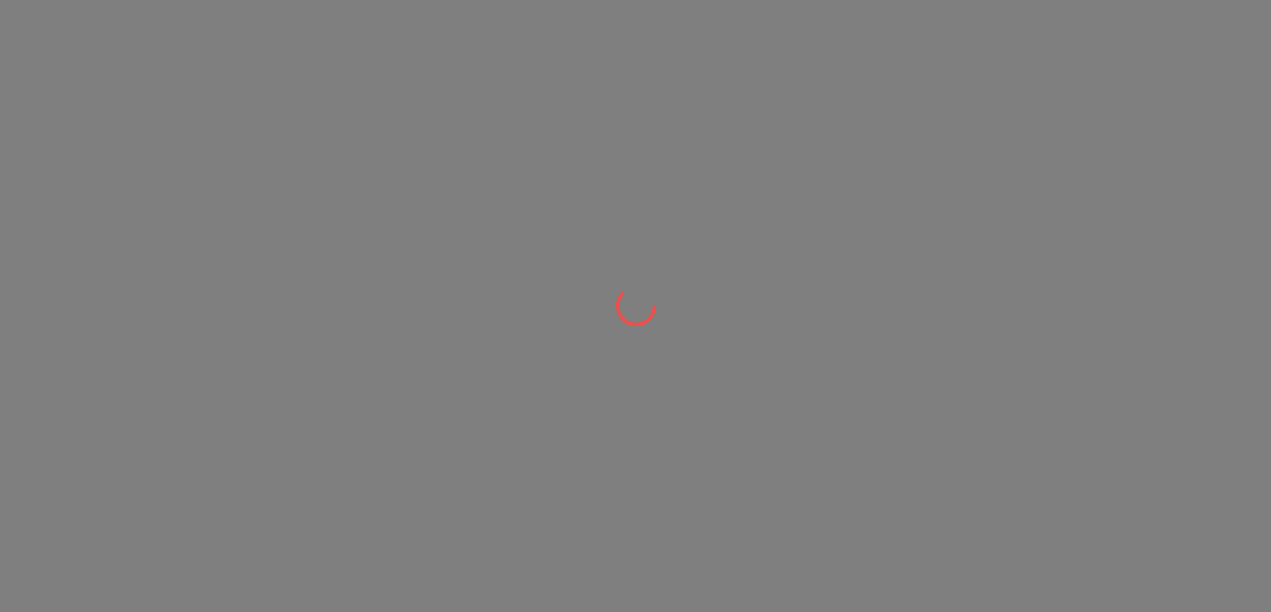 scroll, scrollTop: 0, scrollLeft: 0, axis: both 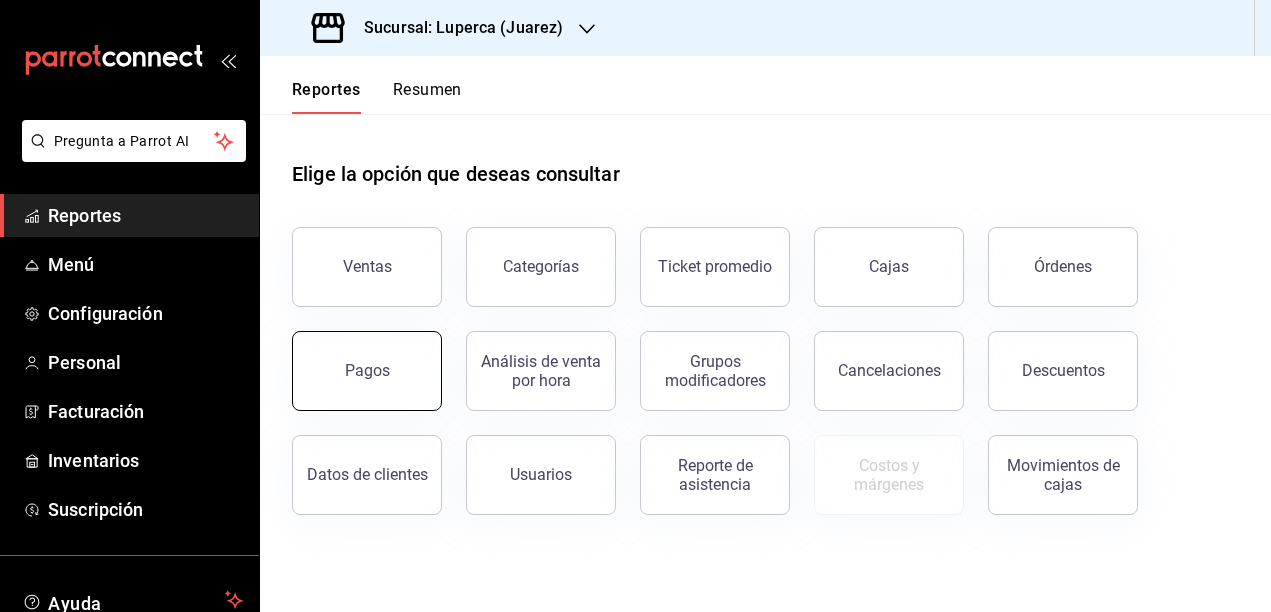 click on "Pagos" at bounding box center [367, 370] 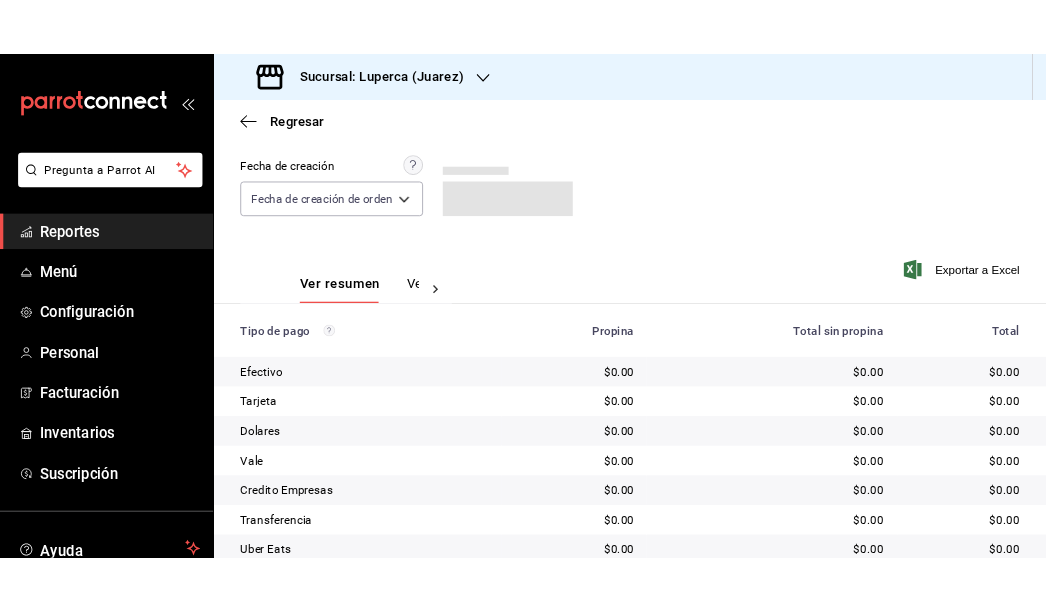 scroll, scrollTop: 159, scrollLeft: 0, axis: vertical 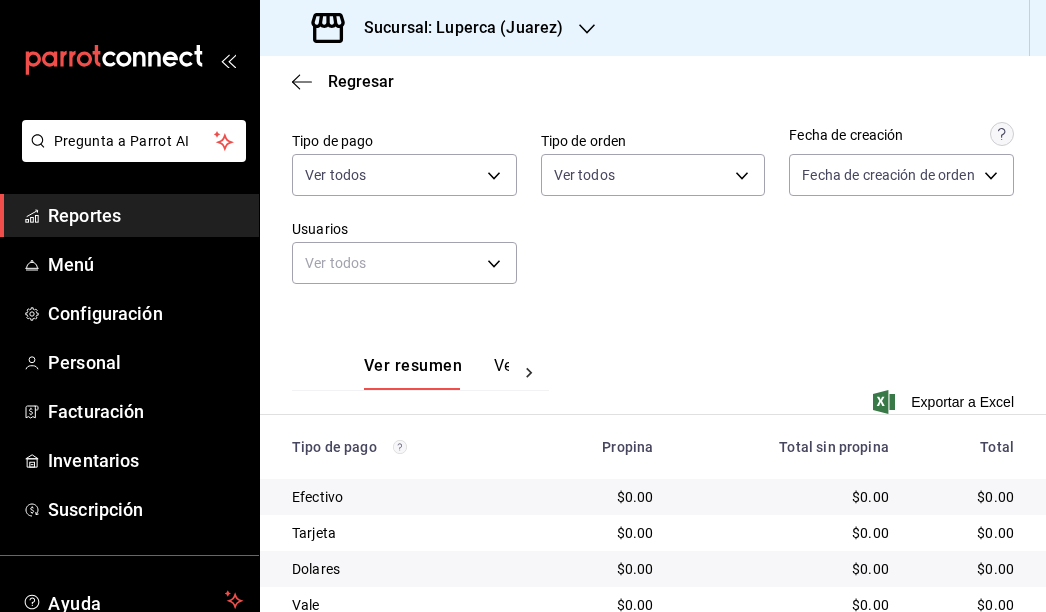 click on "Sucursal: Luperca (Juarez)" at bounding box center (455, 28) 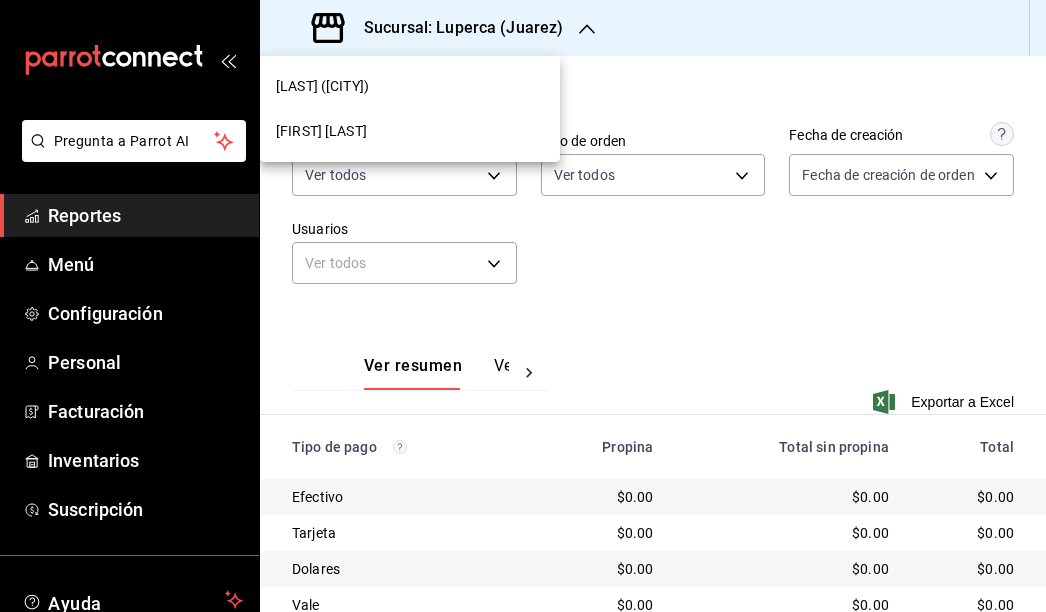 click on "[FIRST] [LAST]" at bounding box center [321, 131] 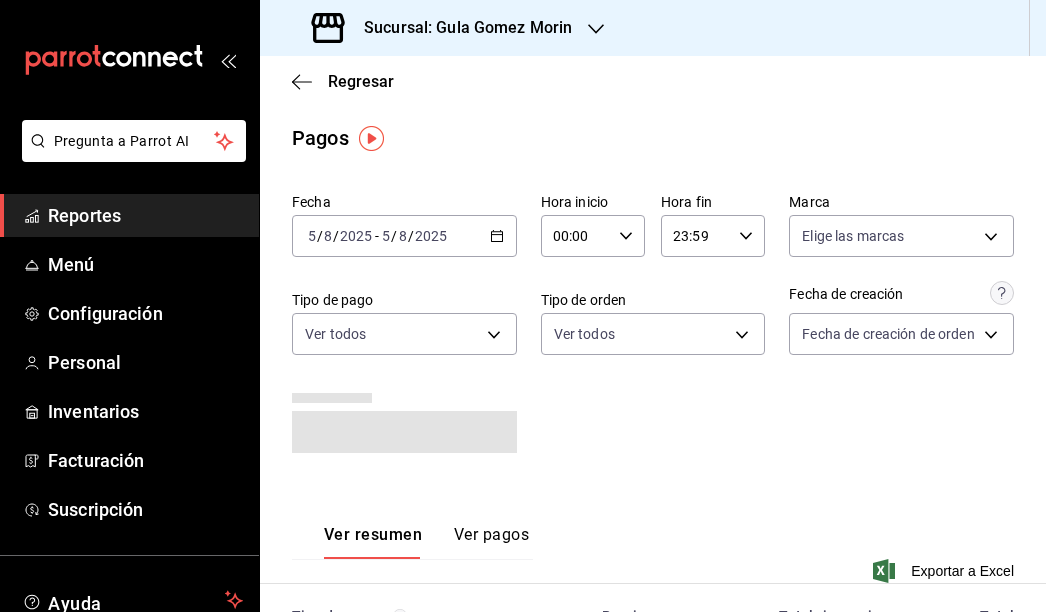 click 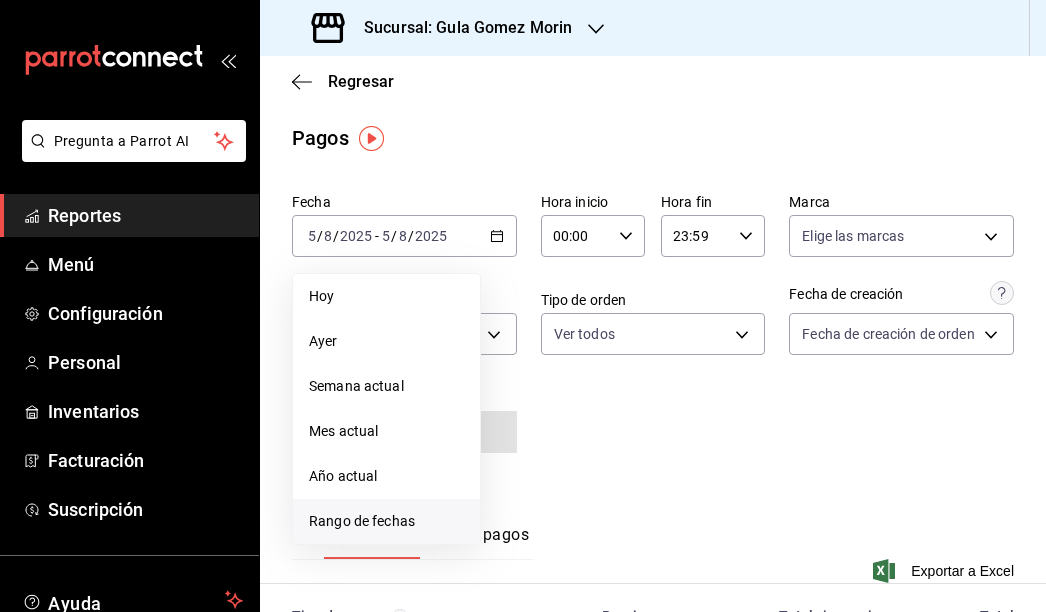 click on "Rango de fechas" at bounding box center [386, 521] 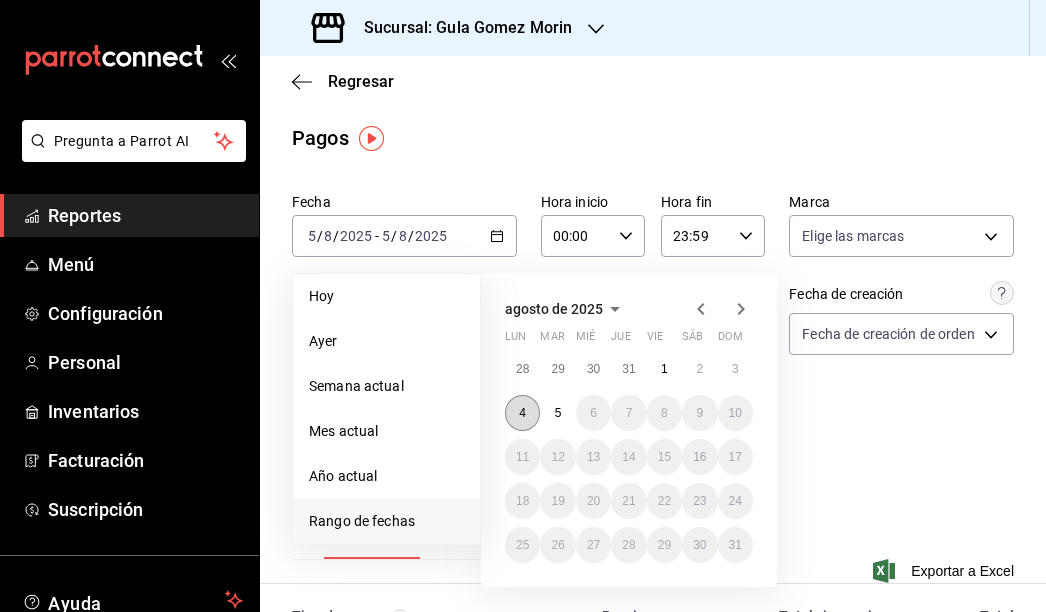 click on "4" at bounding box center (522, 413) 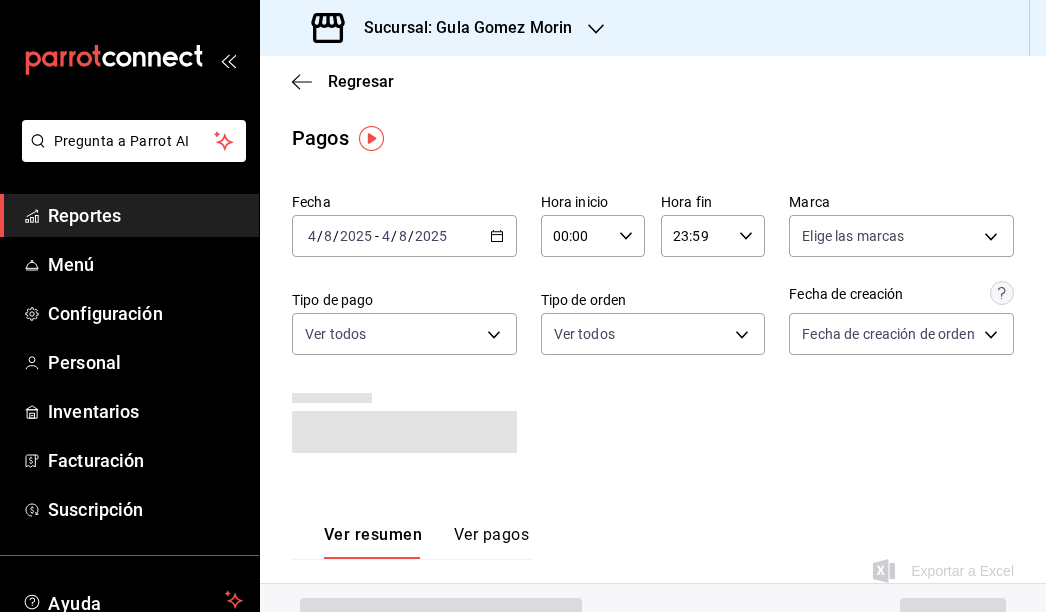 click on "Fecha 2025-08-04 4 / 8 / 2025 - 2025-08-04 4 / 8 / 2025 Hora inicio 00:00 Hora inicio Hora fin 23:59 Hora fin Marca Elige las marcas Tipo de pago Ver todos Tipo de orden Ver todos Fecha de creación   Fecha de creación de orden ORDER" at bounding box center [653, 331] 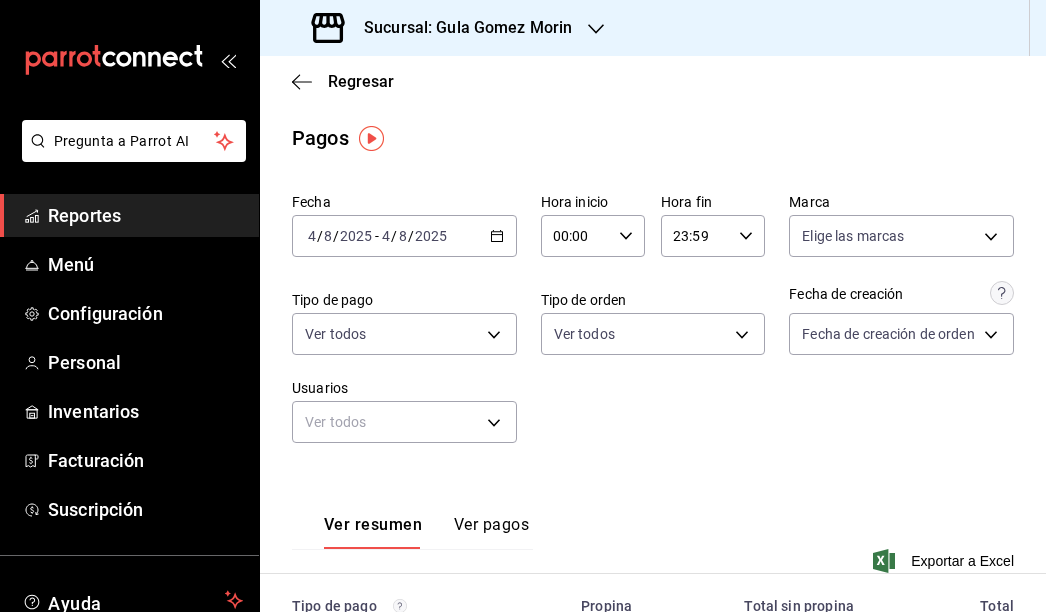 click on "2025-08-04 4 / 8 / 2025 - 2025-08-04 4 / 8 / 2025" at bounding box center (404, 236) 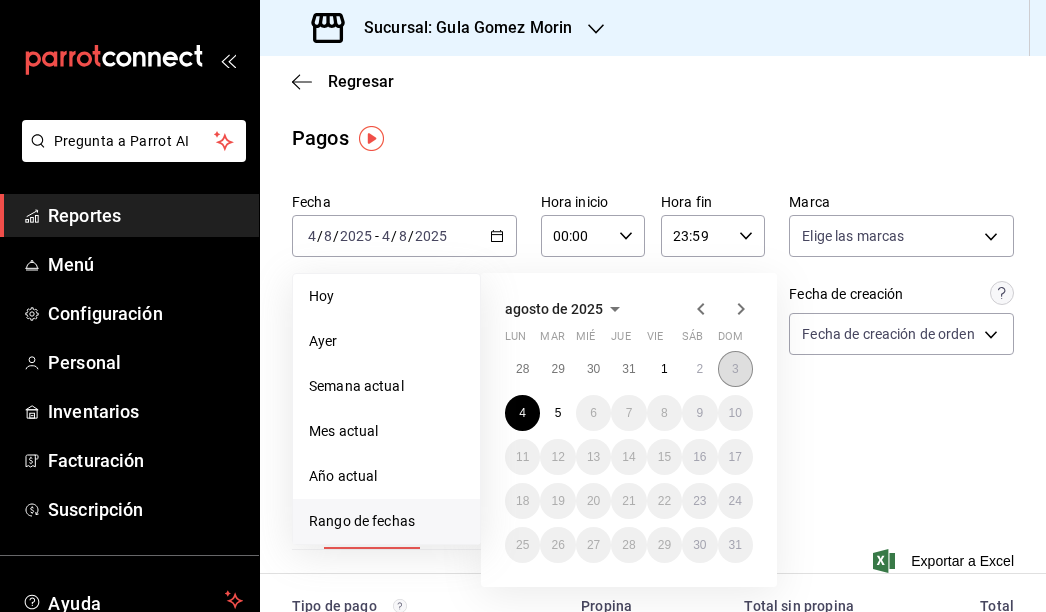 click on "3" at bounding box center [735, 369] 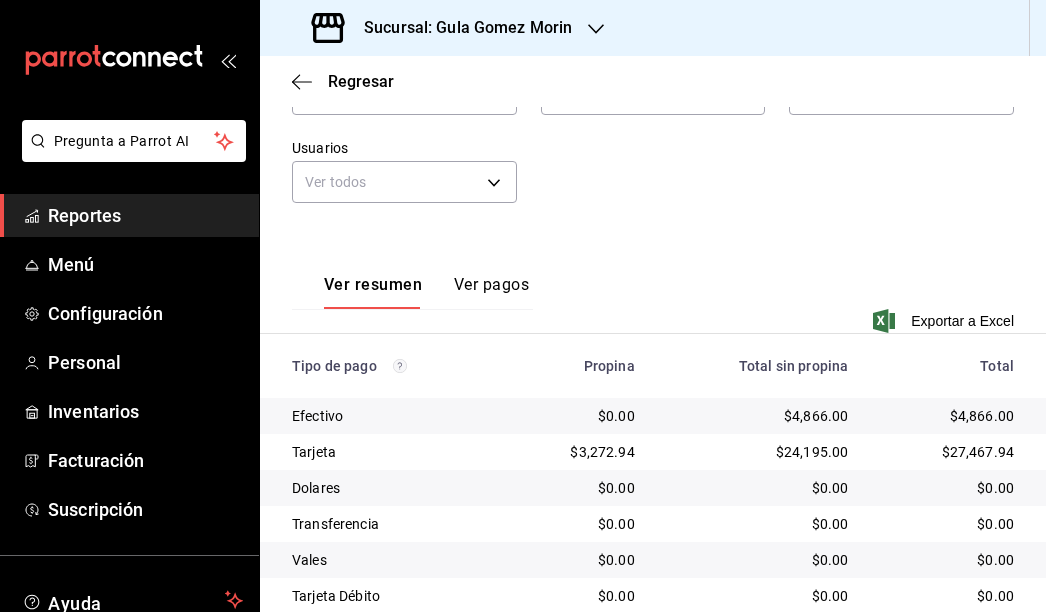 scroll, scrollTop: 243, scrollLeft: 0, axis: vertical 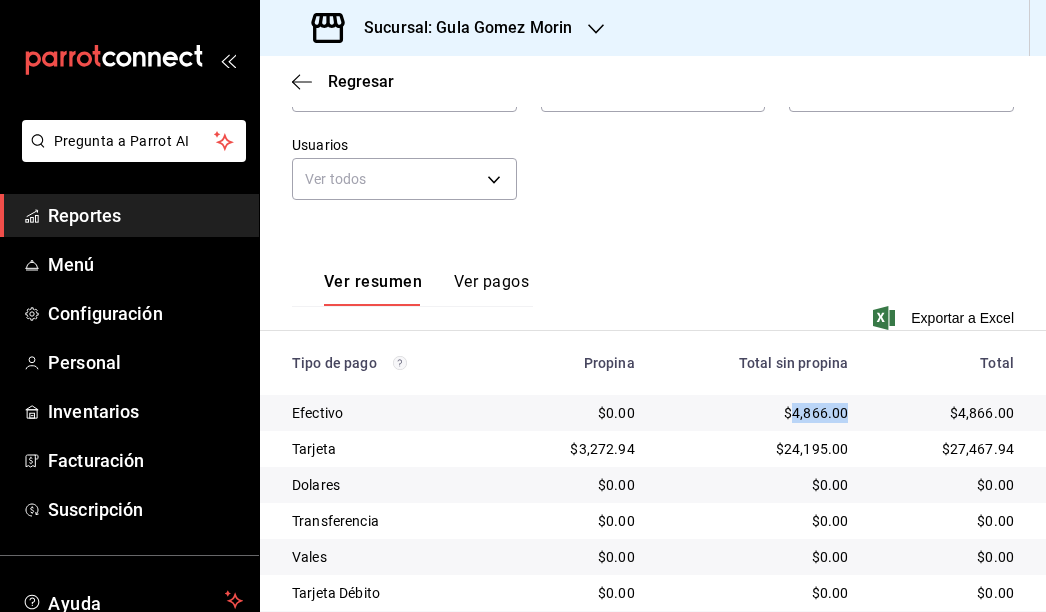 drag, startPoint x: 789, startPoint y: 412, endPoint x: 847, endPoint y: 417, distance: 58.21512 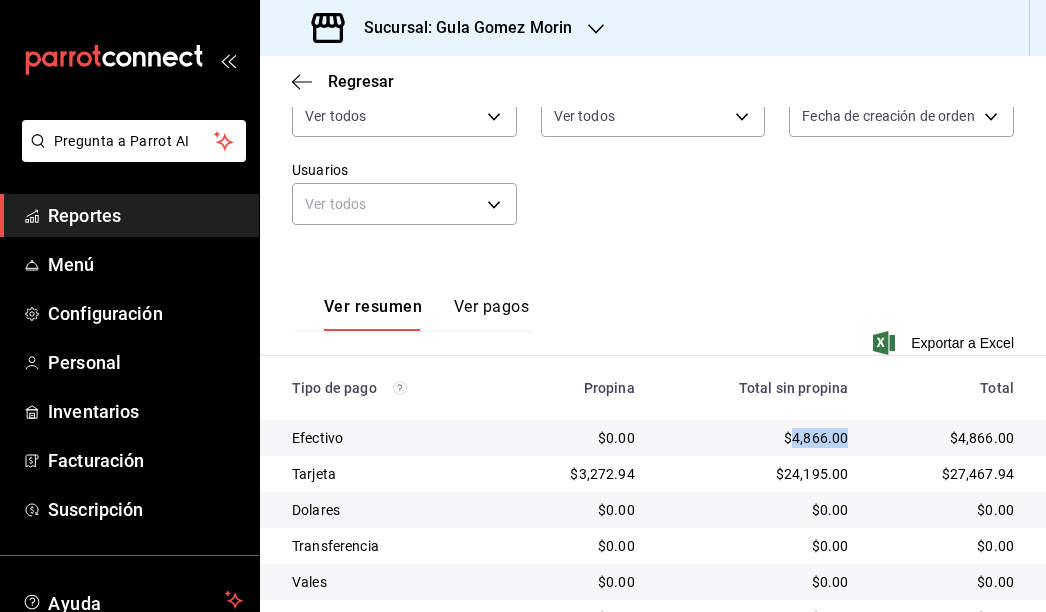 scroll, scrollTop: 117, scrollLeft: 0, axis: vertical 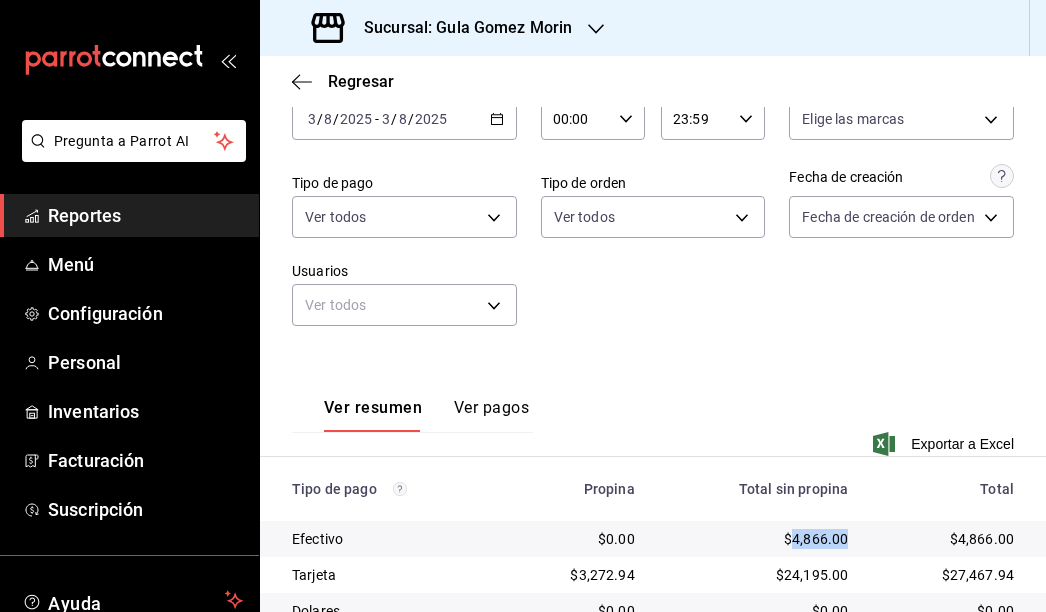 click 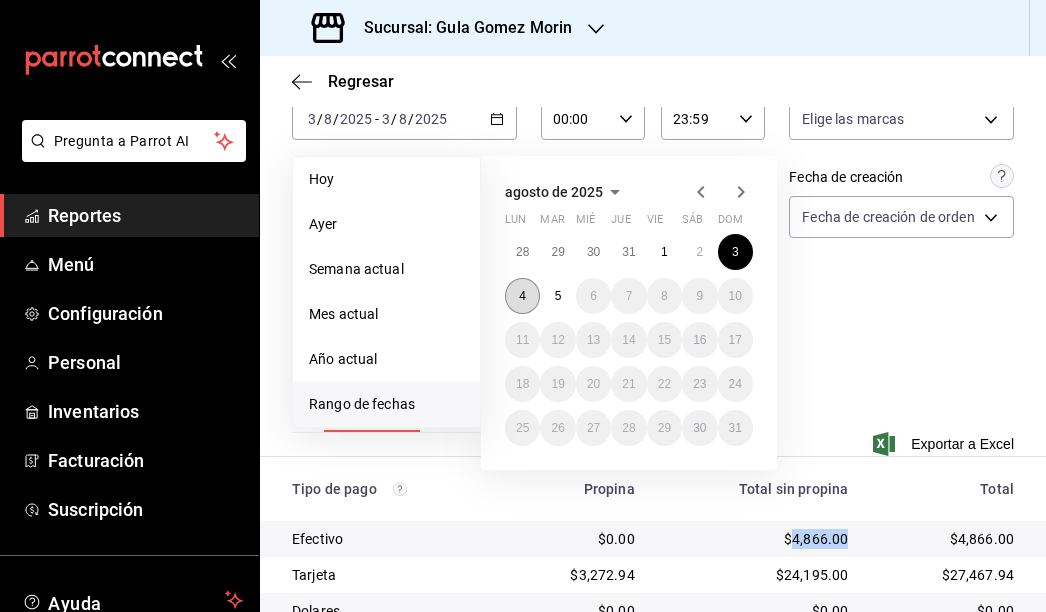 click on "4" at bounding box center (522, 296) 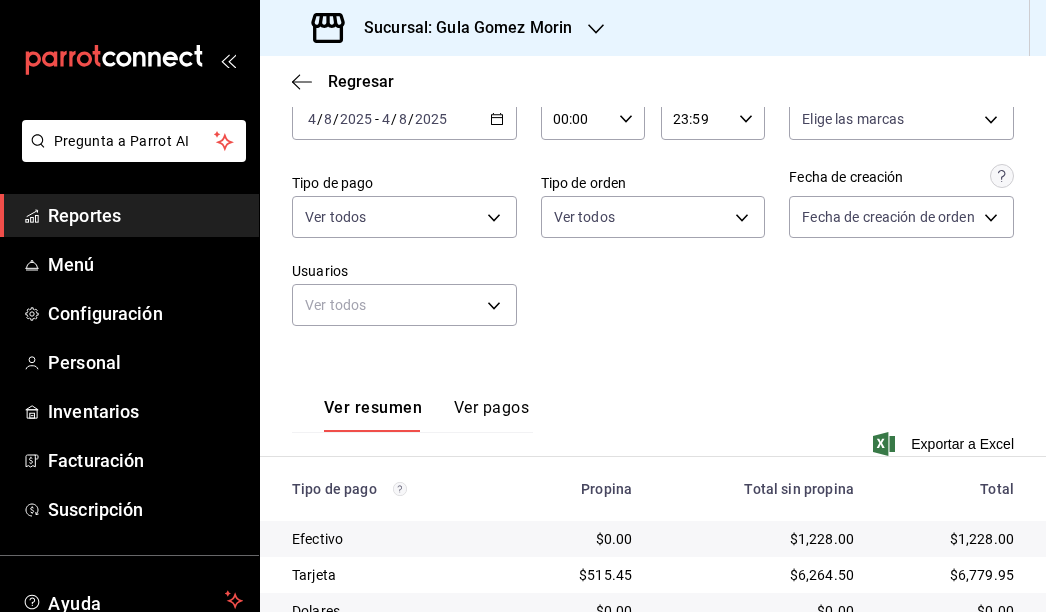 click on "Fecha 2025-08-04 4 / 8 / 2025 - 2025-08-04 4 / 8 / 2025 Hora inicio 00:00 Hora inicio Hora fin 23:59 Hora fin Marca Elige las marcas Tipo de pago Ver todos Tipo de orden Ver todos Fecha de creación   Fecha de creación de orden ORDER Usuarios Ver todos null" at bounding box center [653, 209] 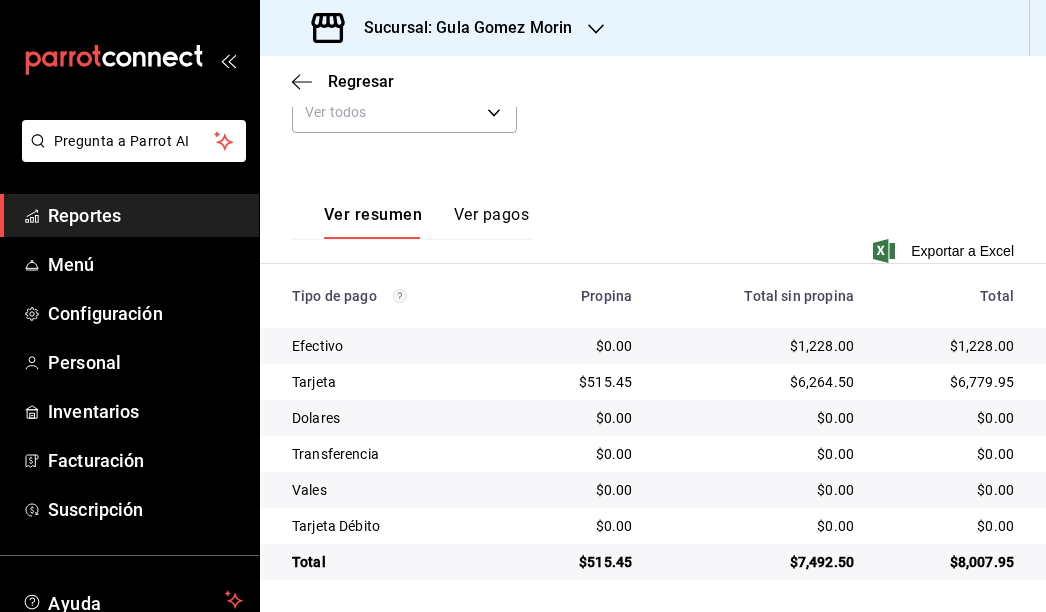 scroll, scrollTop: 310, scrollLeft: 0, axis: vertical 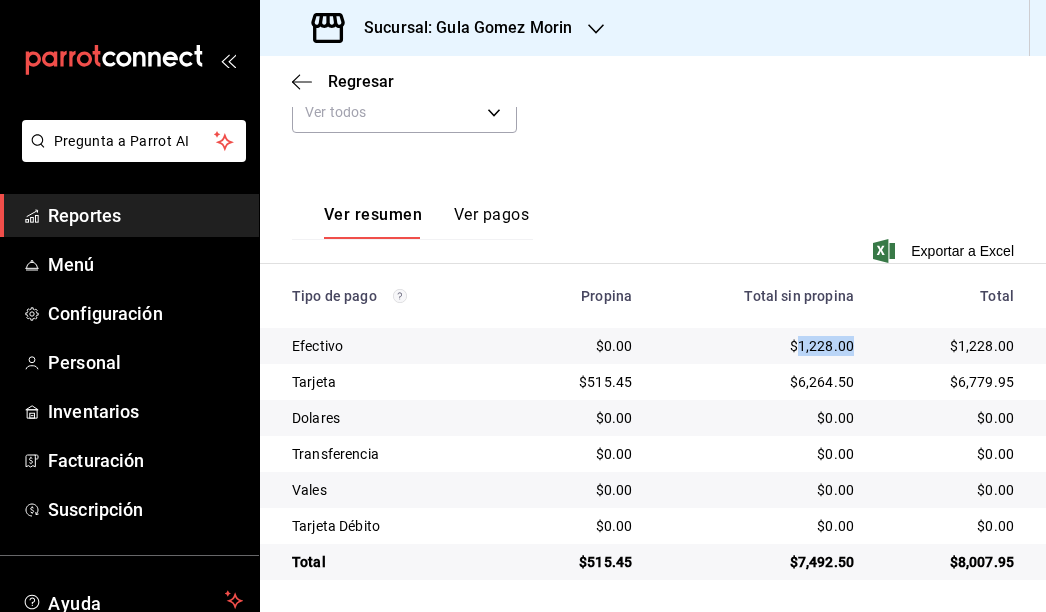 drag, startPoint x: 797, startPoint y: 350, endPoint x: 858, endPoint y: 350, distance: 61 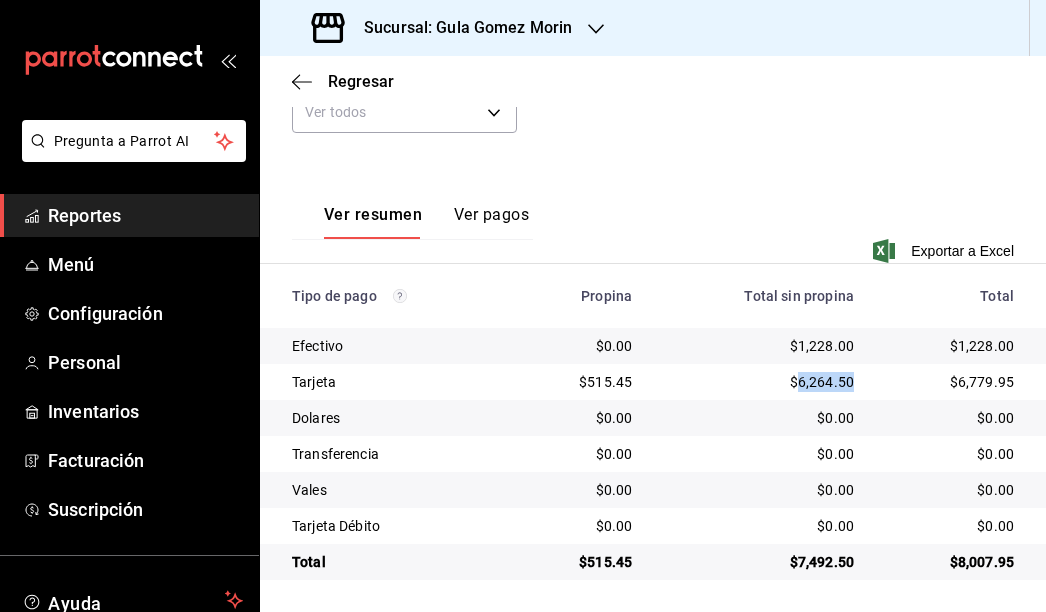 drag, startPoint x: 795, startPoint y: 384, endPoint x: 849, endPoint y: 388, distance: 54.147945 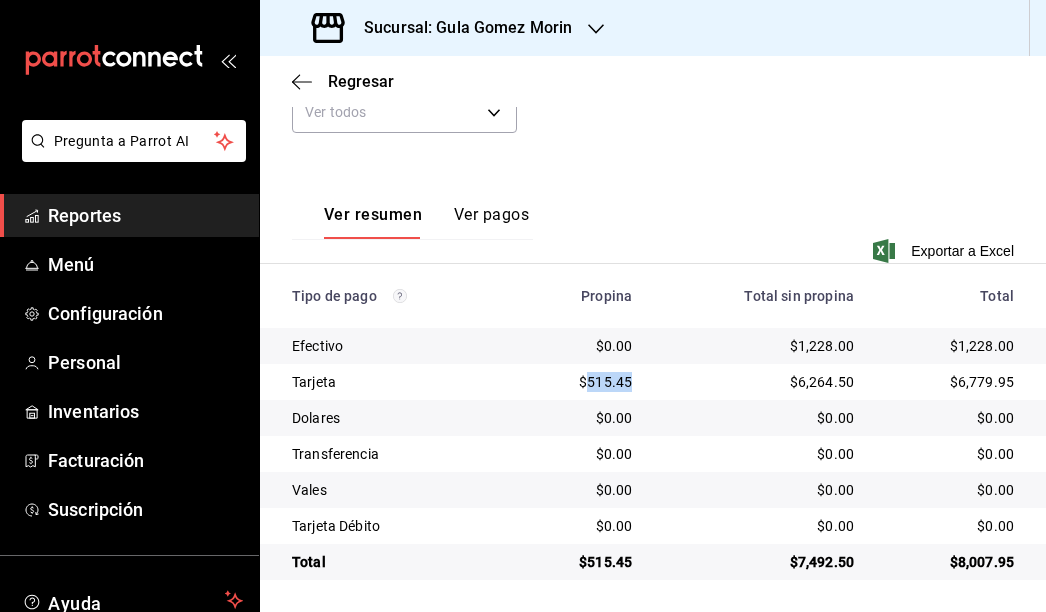 drag, startPoint x: 591, startPoint y: 378, endPoint x: 648, endPoint y: 378, distance: 57 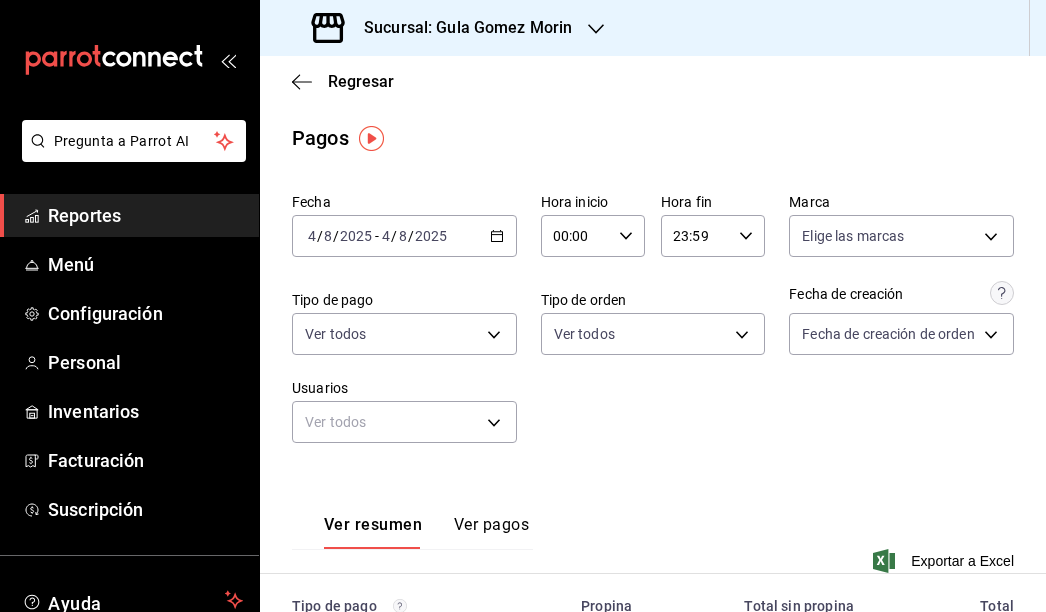 scroll, scrollTop: 0, scrollLeft: 0, axis: both 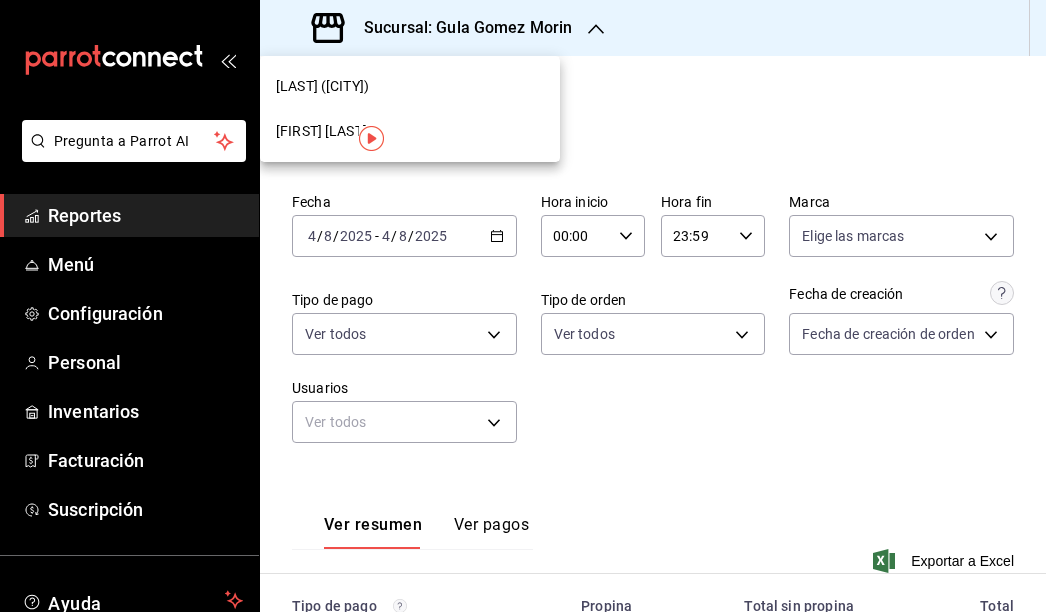 click on "Luperca (Juarez)" at bounding box center (322, 86) 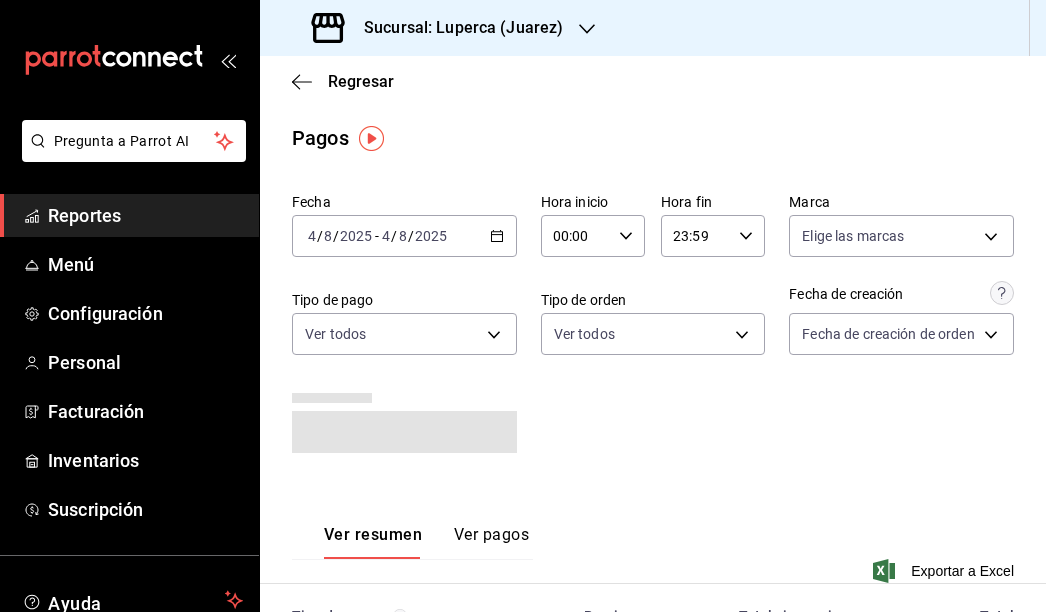 click on "2025-08-04 4 / 8 / 2025 - 2025-08-04 4 / 8 / 2025" at bounding box center [404, 236] 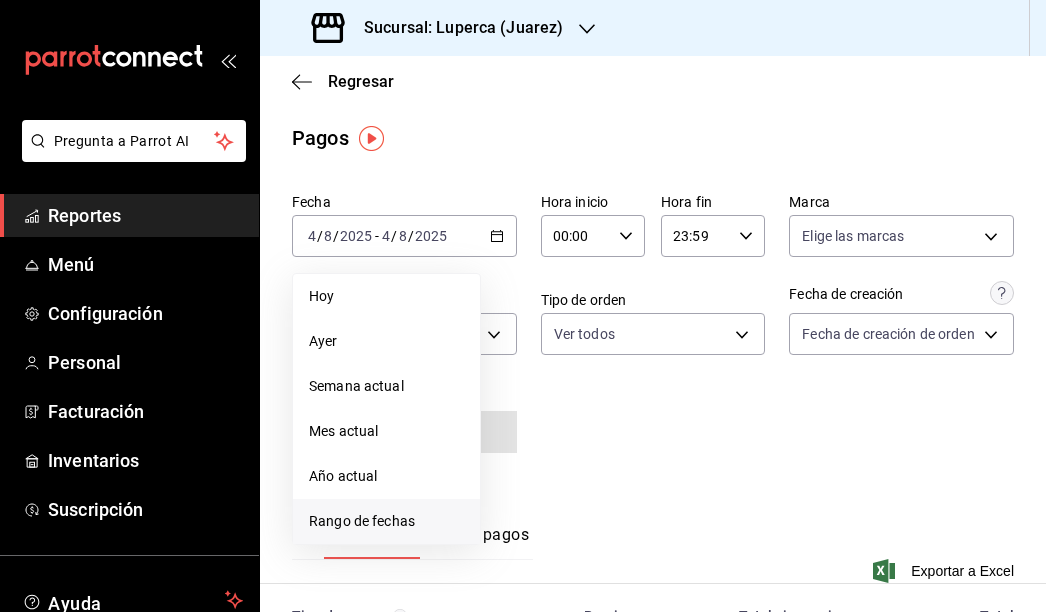 click on "Rango de fechas" at bounding box center [386, 521] 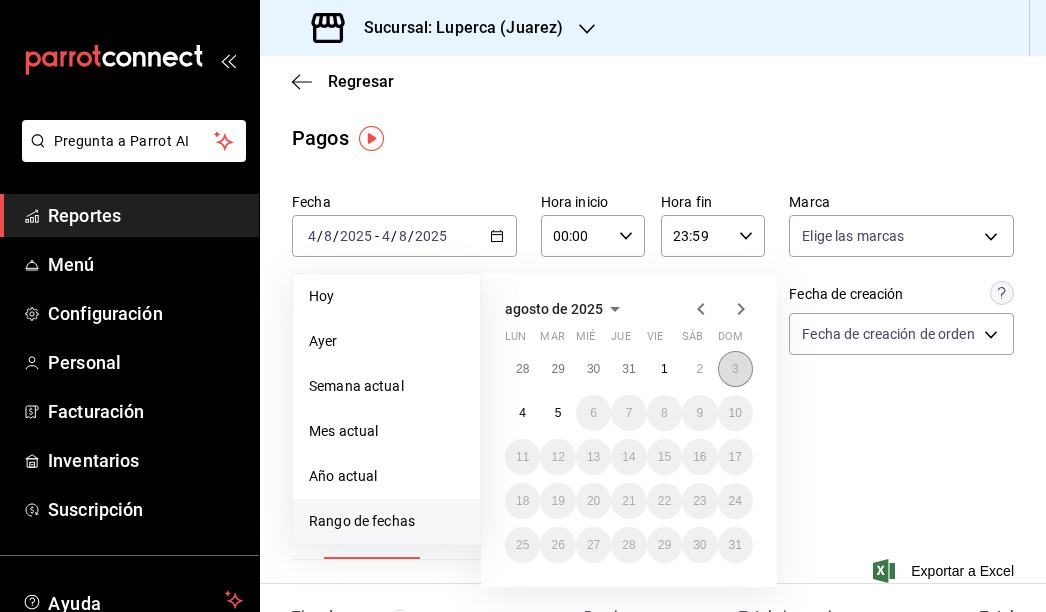 click on "3" at bounding box center [735, 369] 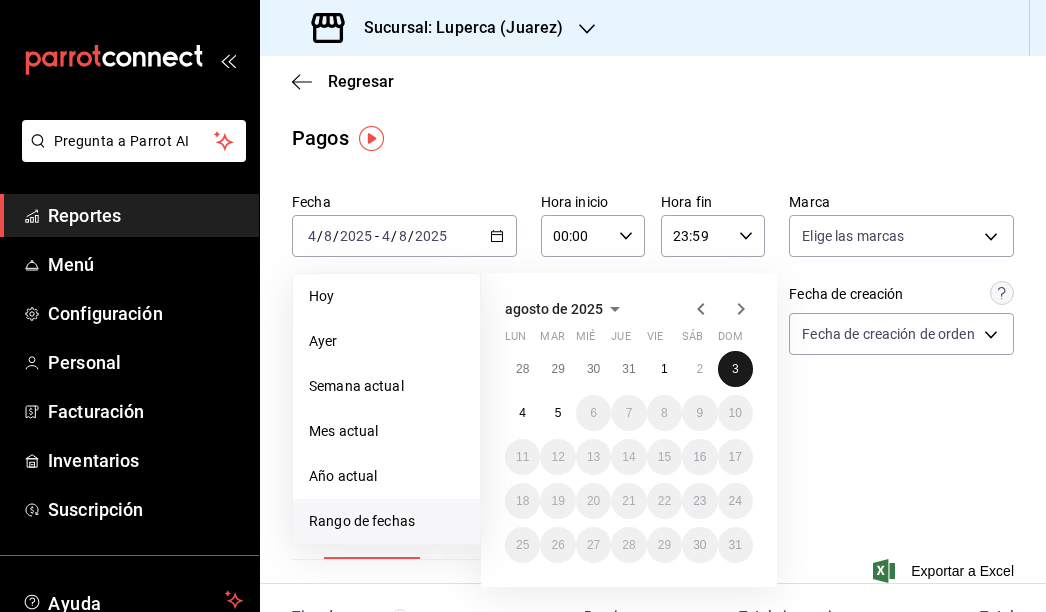 click on "3" at bounding box center [735, 369] 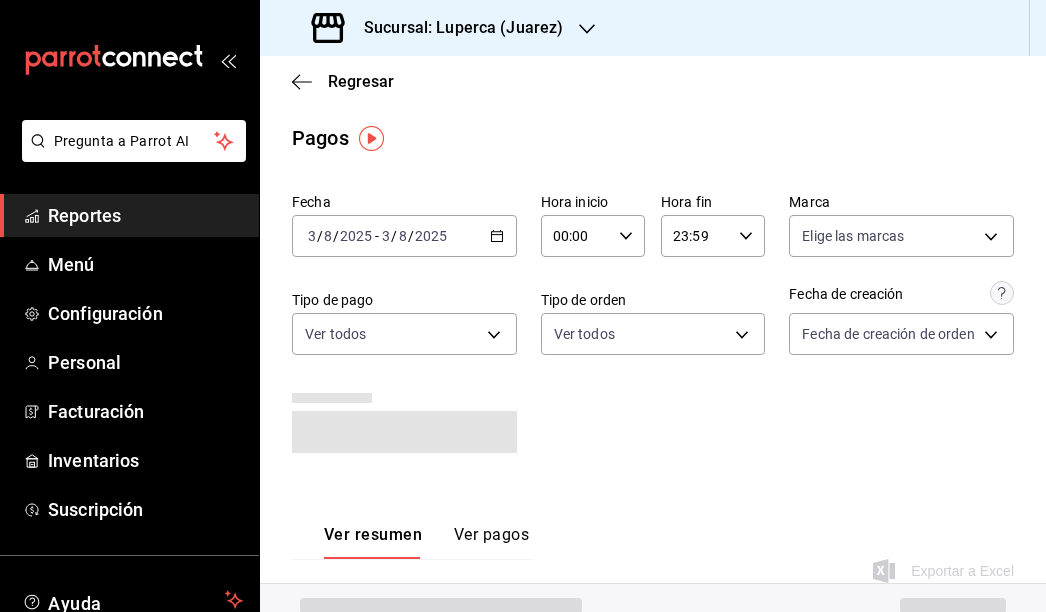 click on "Fecha 2025-08-03 3 / 8 / 2025 - 2025-08-03 3 / 8 / 2025 Hora inicio 00:00 Hora inicio Hora fin 23:59 Hora fin Marca Elige las marcas Tipo de pago Ver todos Tipo de orden Ver todos Fecha de creación   Fecha de creación de orden ORDER" at bounding box center (653, 331) 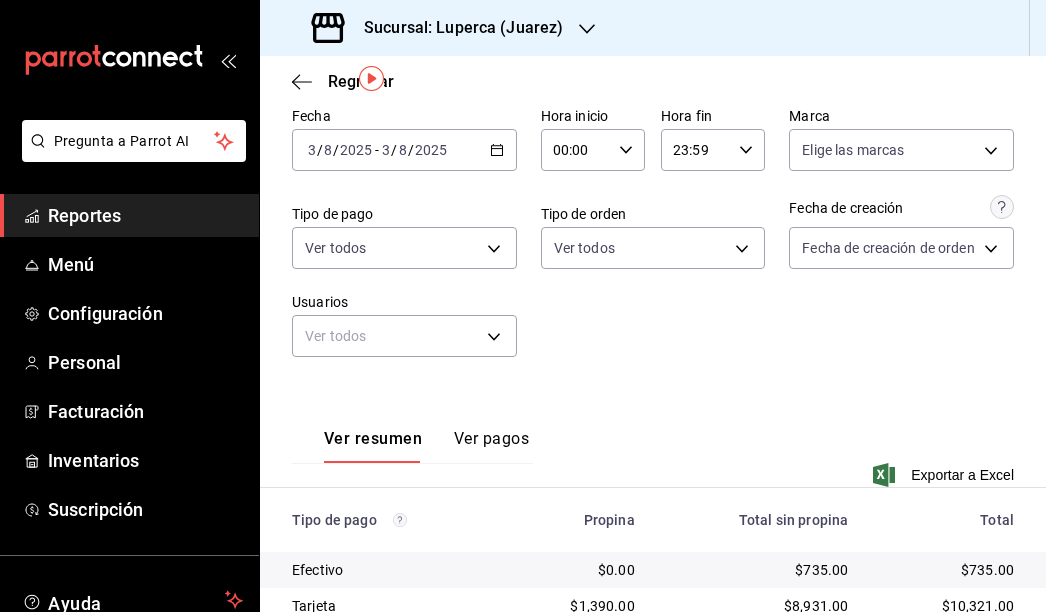 scroll, scrollTop: 20, scrollLeft: 0, axis: vertical 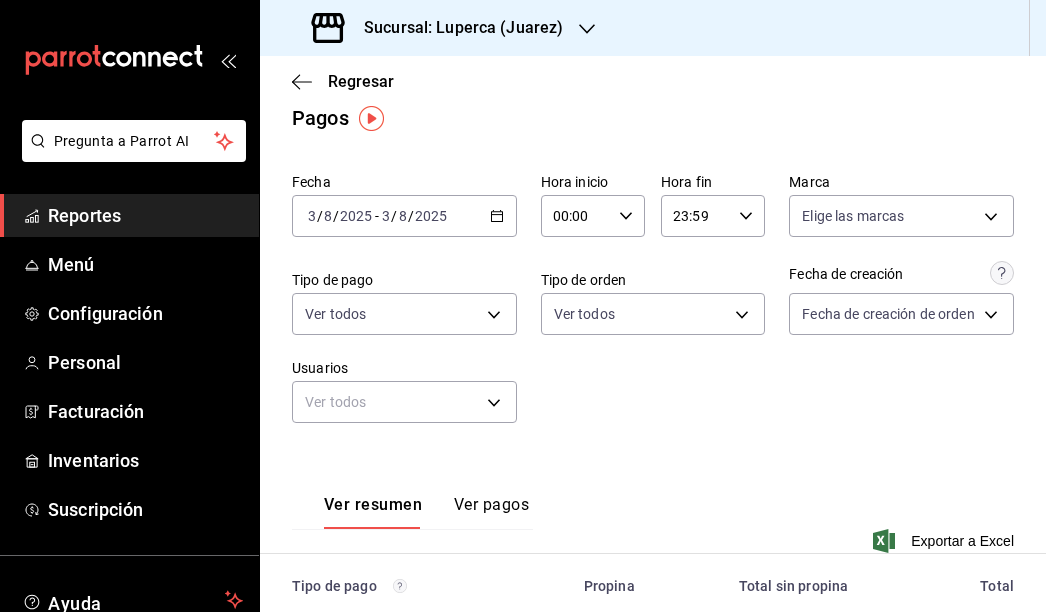 click on "2025-08-03 3 / 8 / 2025 - 2025-08-03 3 / 8 / 2025" at bounding box center [404, 216] 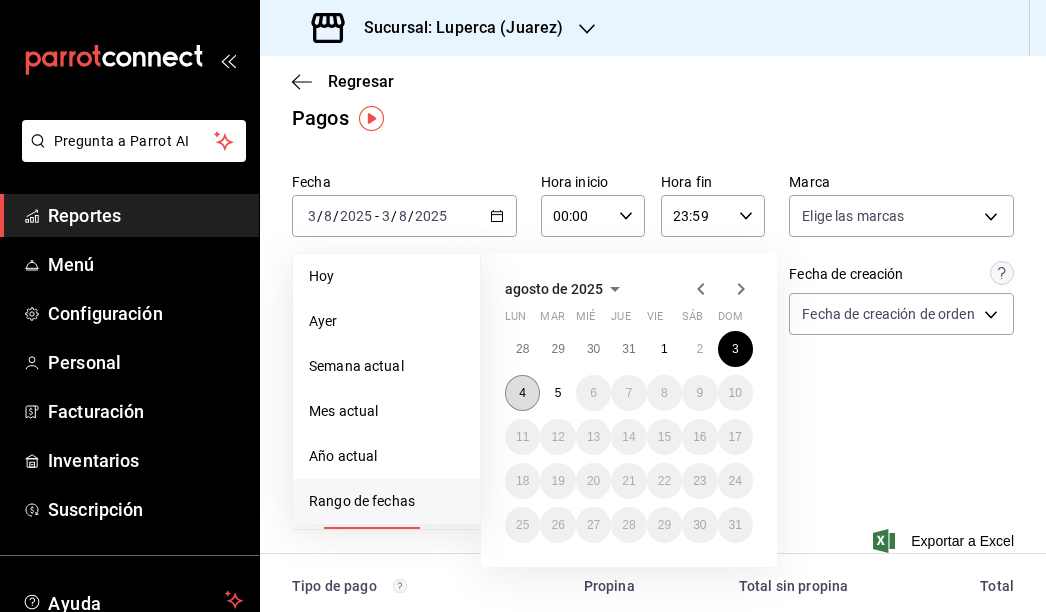 click on "4" at bounding box center [522, 393] 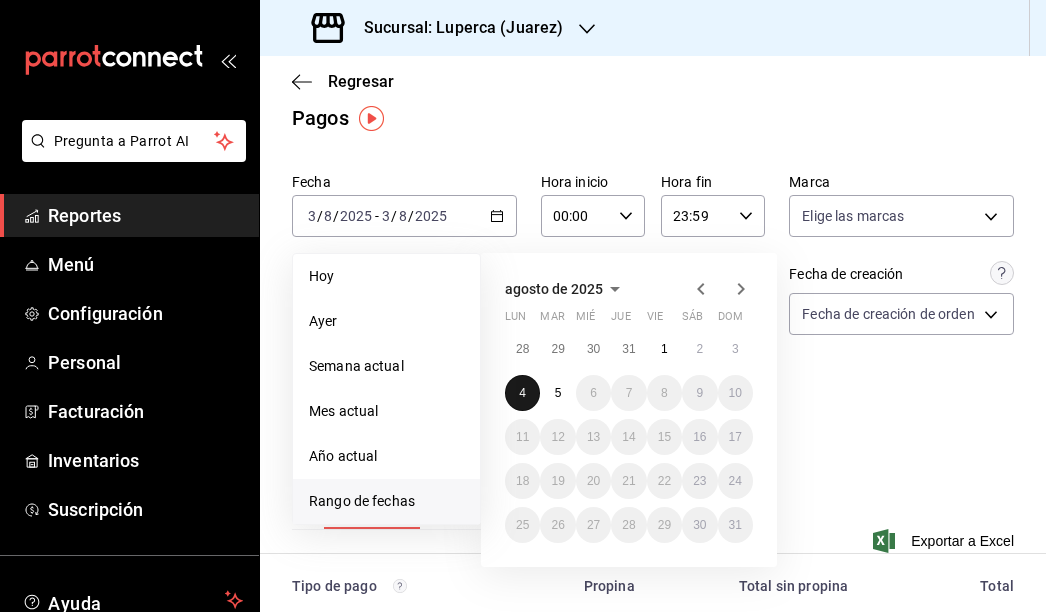 click on "4" at bounding box center (522, 393) 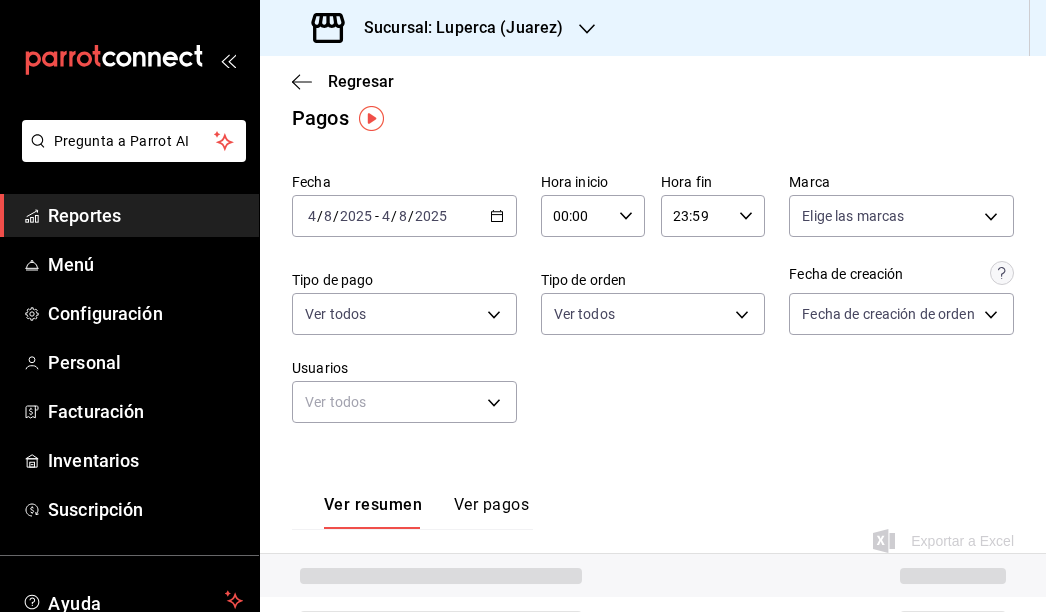click on "Fecha 2025-08-04 4 / 8 / 2025 - 2025-08-04 4 / 8 / 2025 Hora inicio 00:00 Hora inicio Hora fin 23:59 Hora fin Marca Elige las marcas Tipo de pago Ver todos Tipo de orden Ver todos Fecha de creación   Fecha de creación de orden ORDER Usuarios Ver todos null" at bounding box center [653, 306] 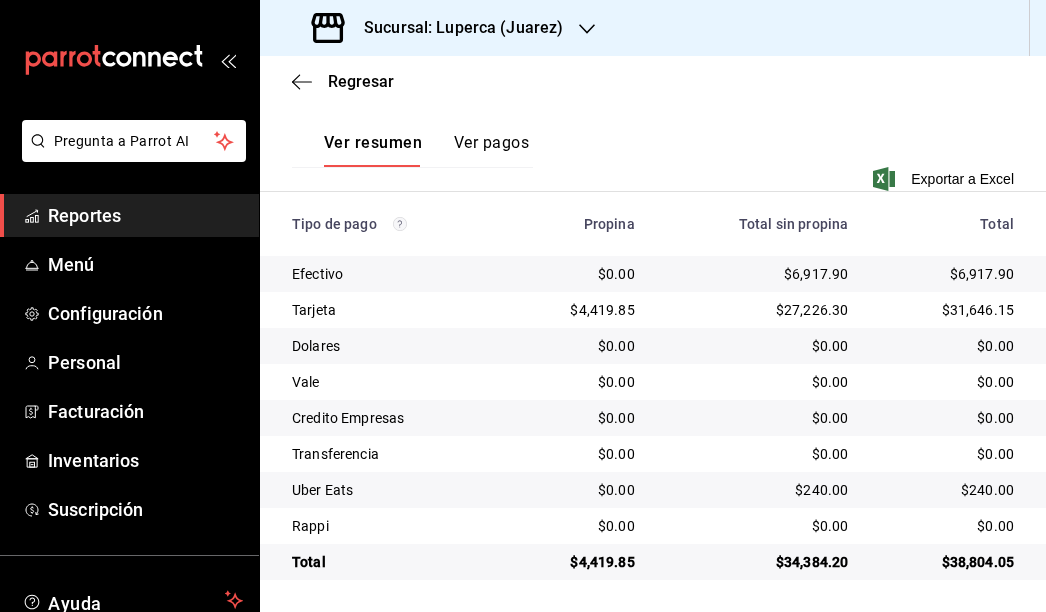 scroll, scrollTop: 390, scrollLeft: 0, axis: vertical 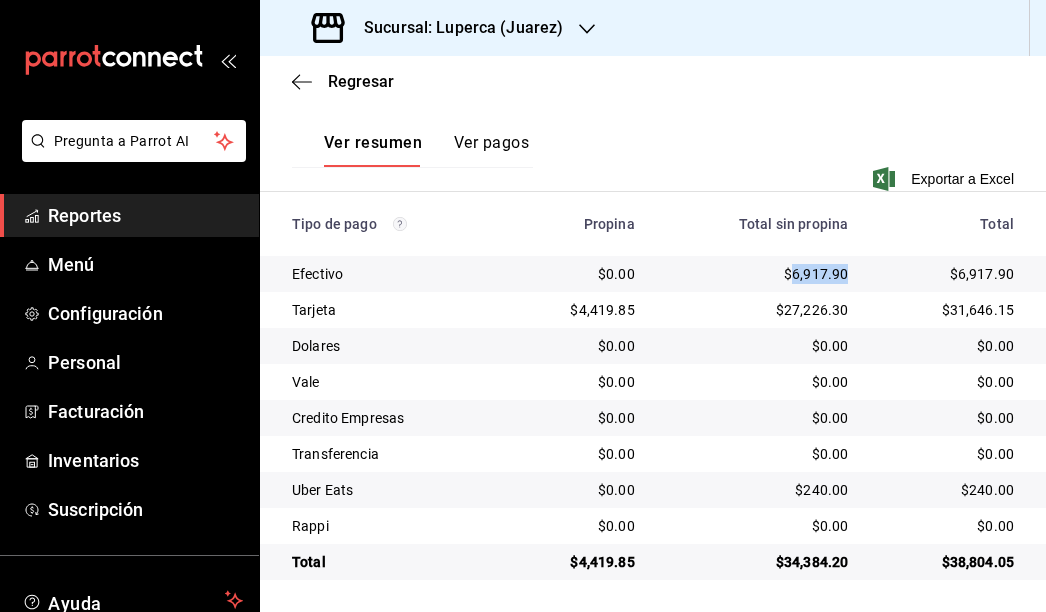 drag, startPoint x: 788, startPoint y: 274, endPoint x: 848, endPoint y: 274, distance: 60 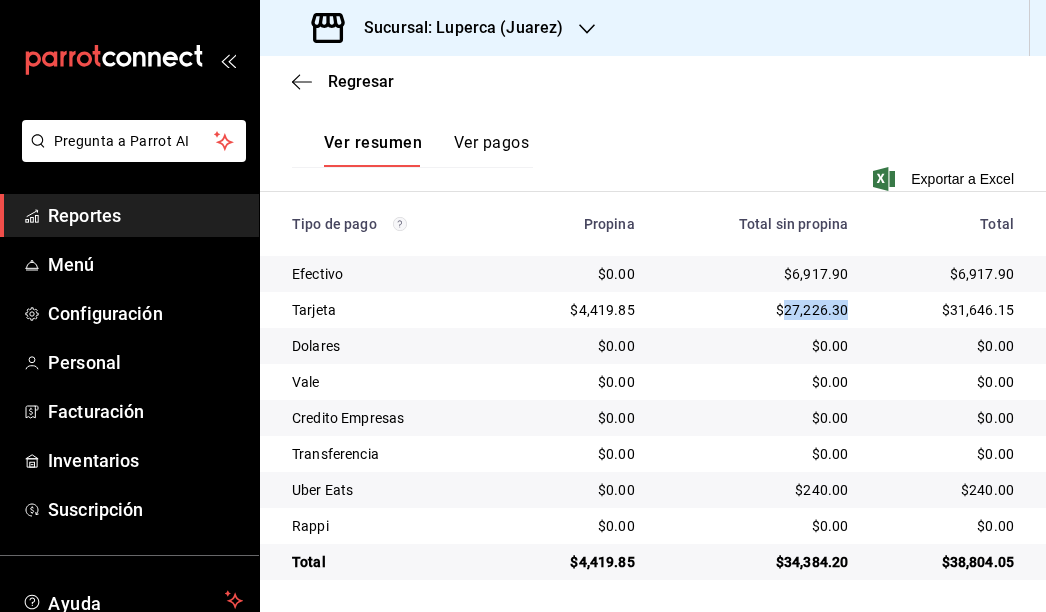 drag, startPoint x: 782, startPoint y: 311, endPoint x: 840, endPoint y: 310, distance: 58.00862 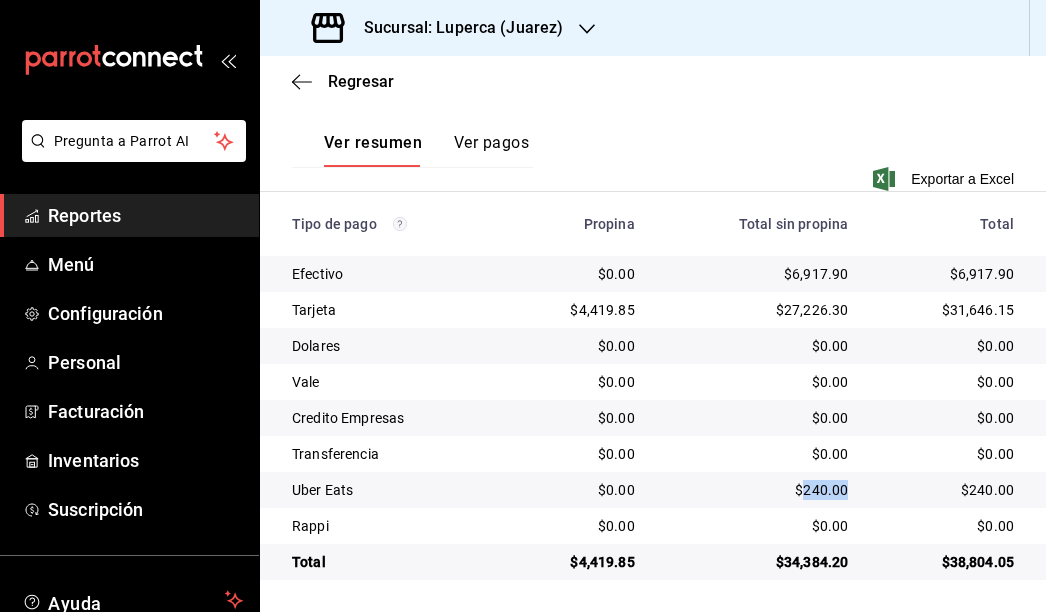 drag, startPoint x: 801, startPoint y: 494, endPoint x: 840, endPoint y: 494, distance: 39 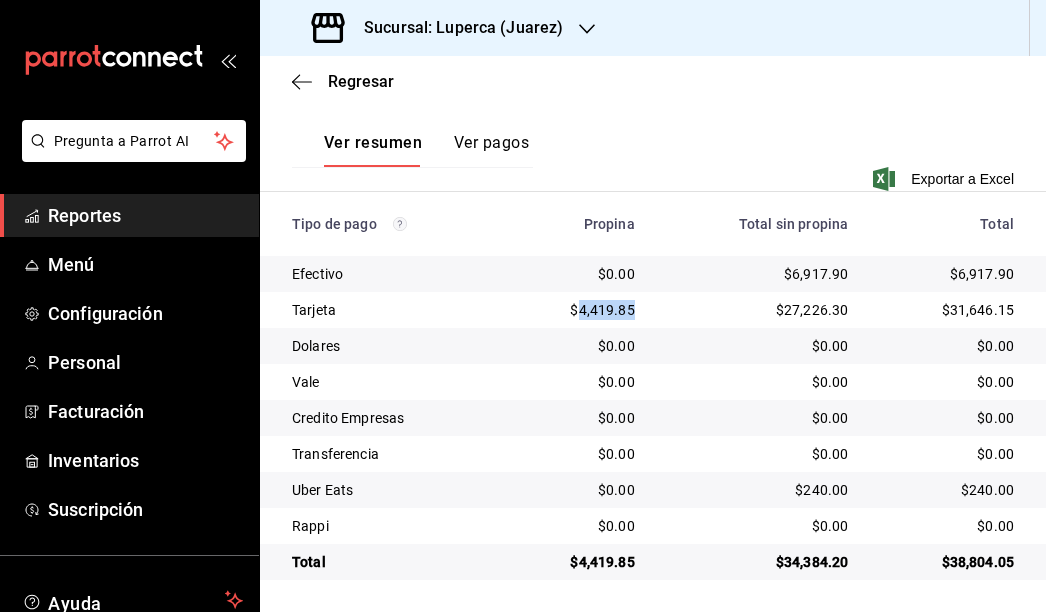 drag, startPoint x: 584, startPoint y: 314, endPoint x: 639, endPoint y: 314, distance: 55 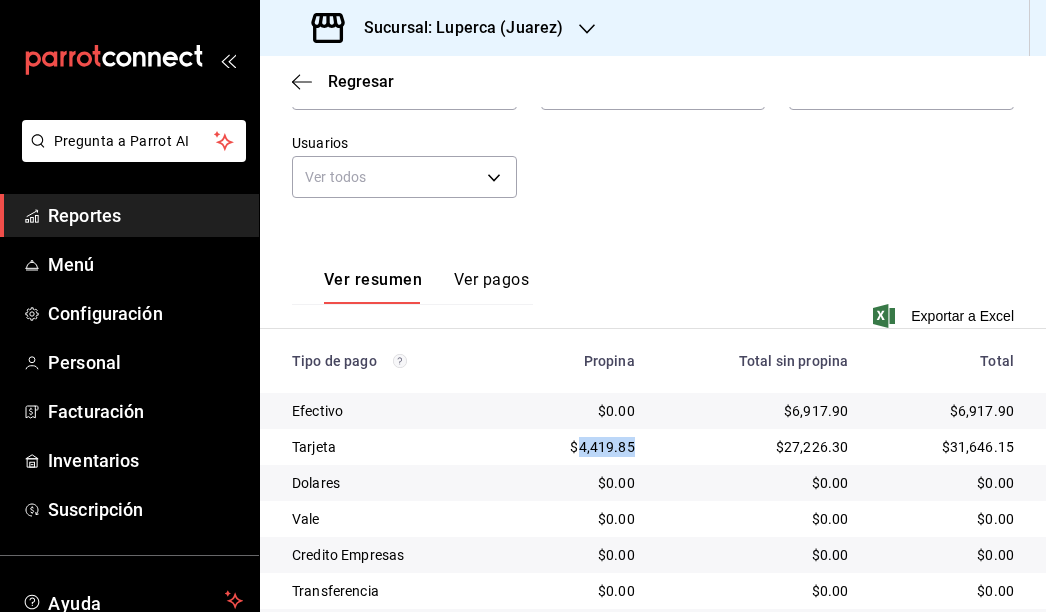 scroll, scrollTop: 0, scrollLeft: 0, axis: both 